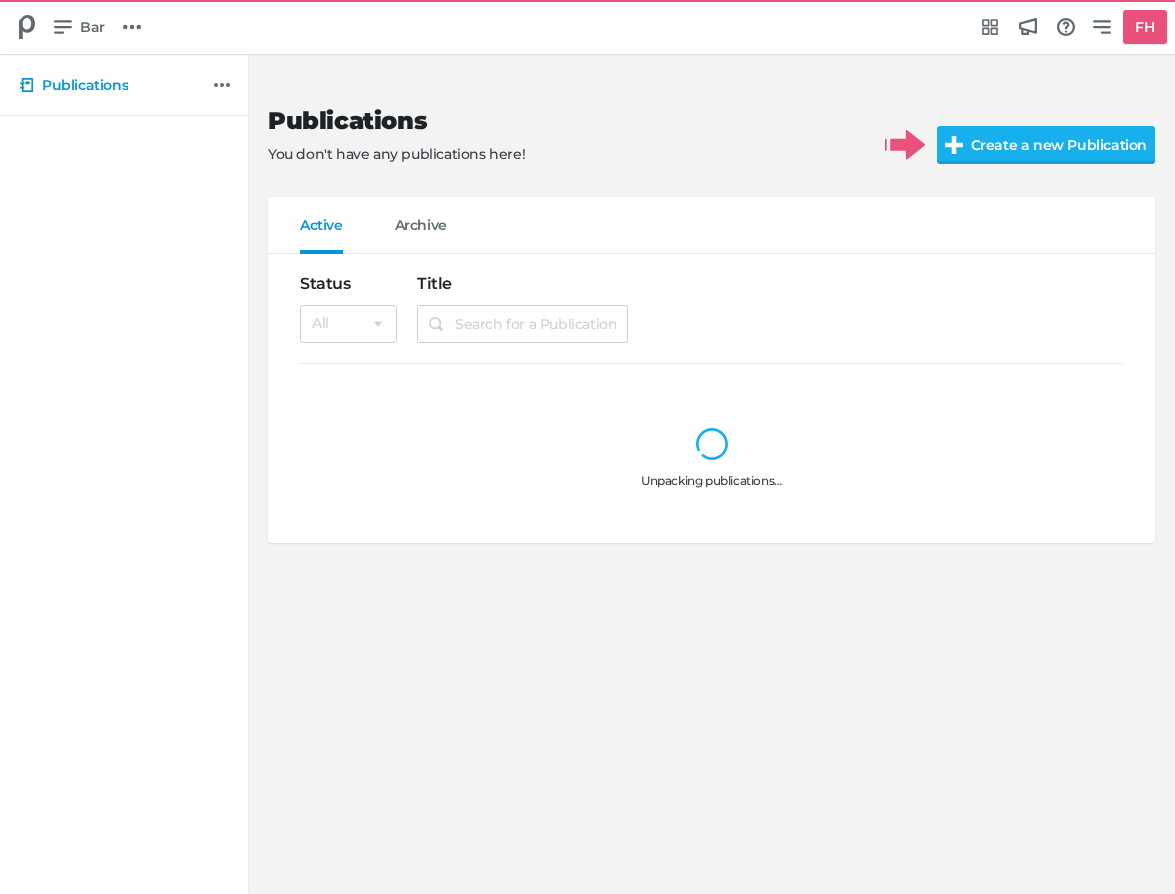 scroll, scrollTop: 0, scrollLeft: 0, axis: both 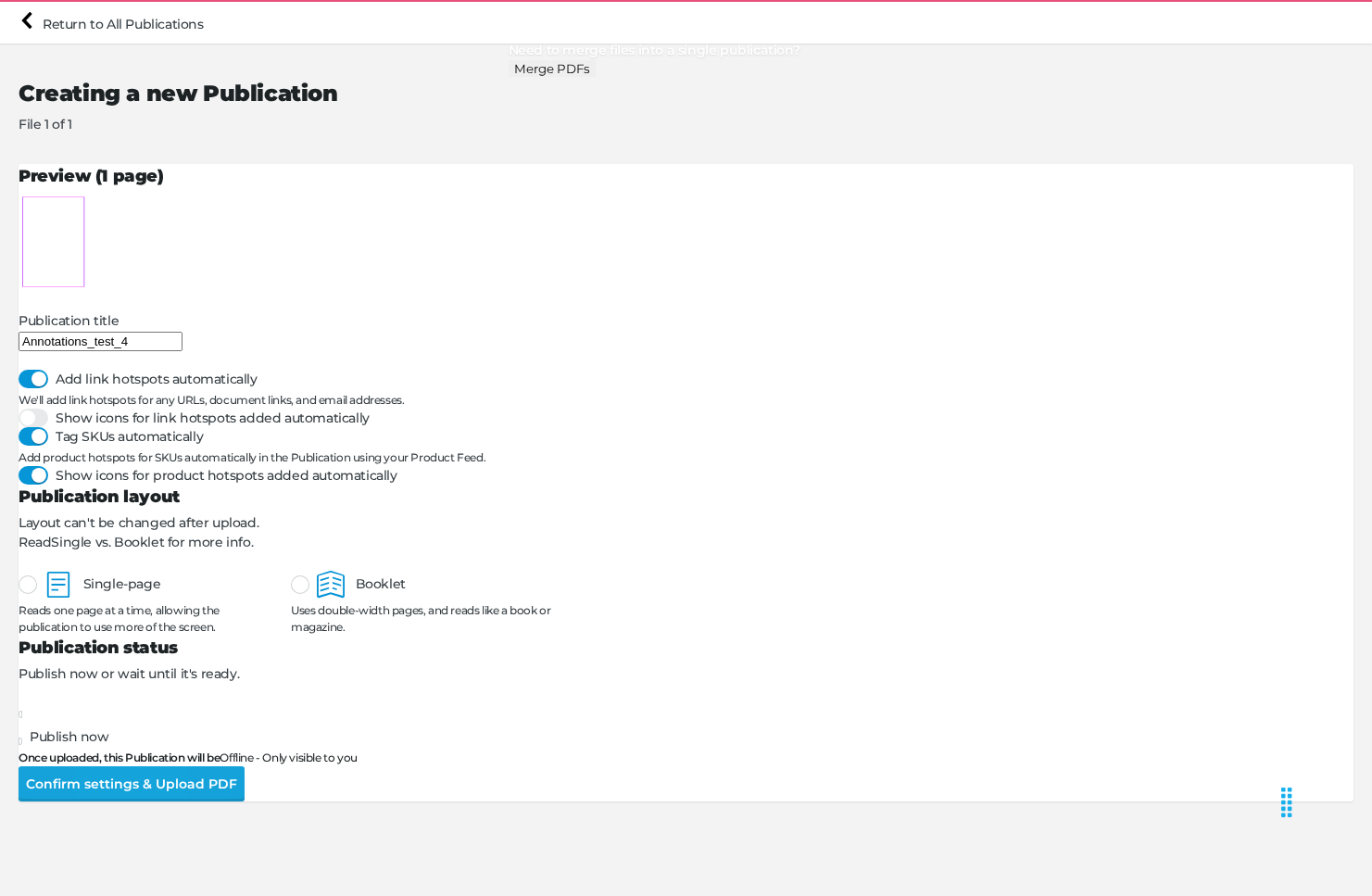 click on "Confirm settings & Upload PDF" at bounding box center [132, 784] 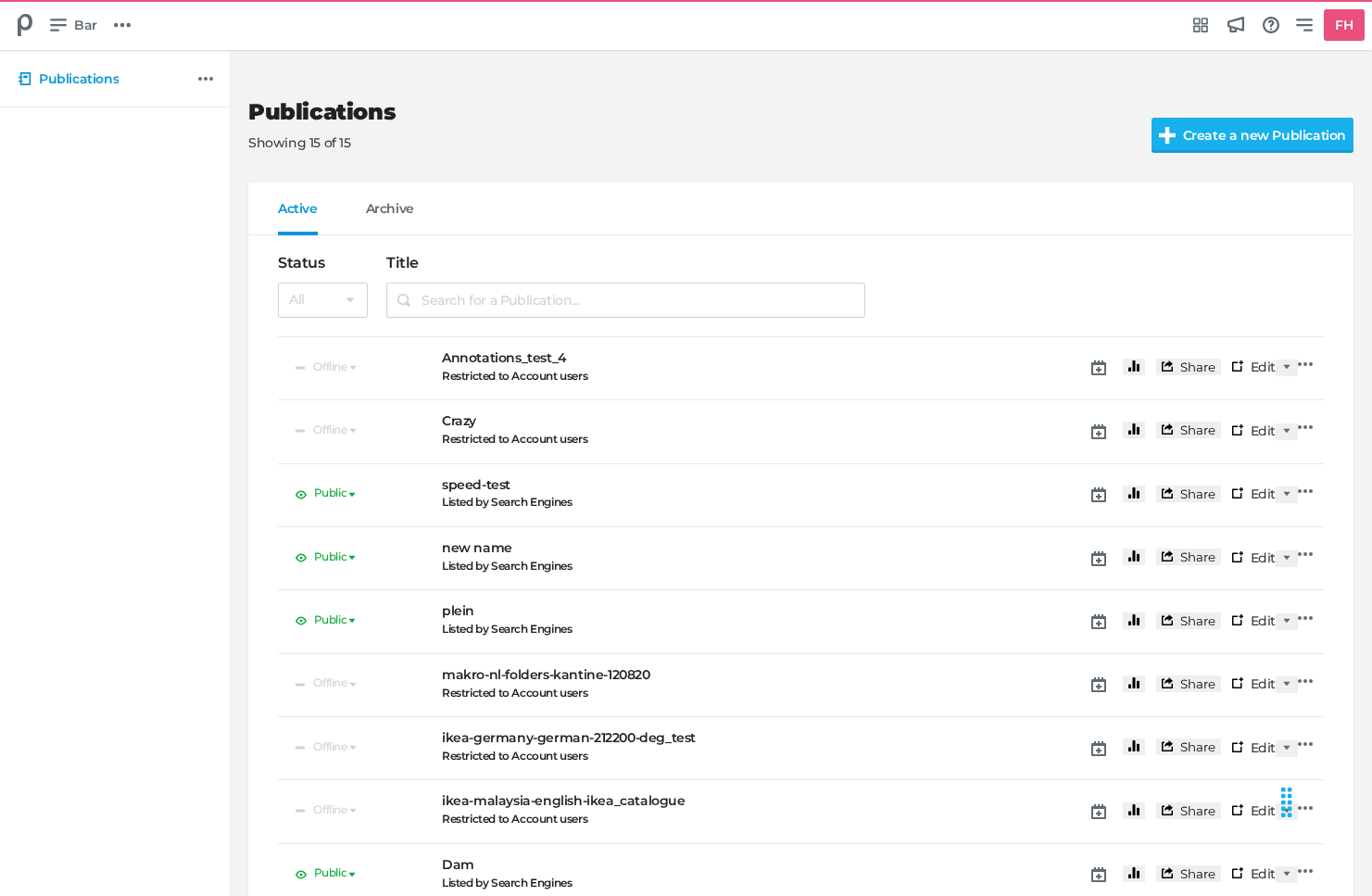 click on "Edit" at bounding box center (1253, 368) 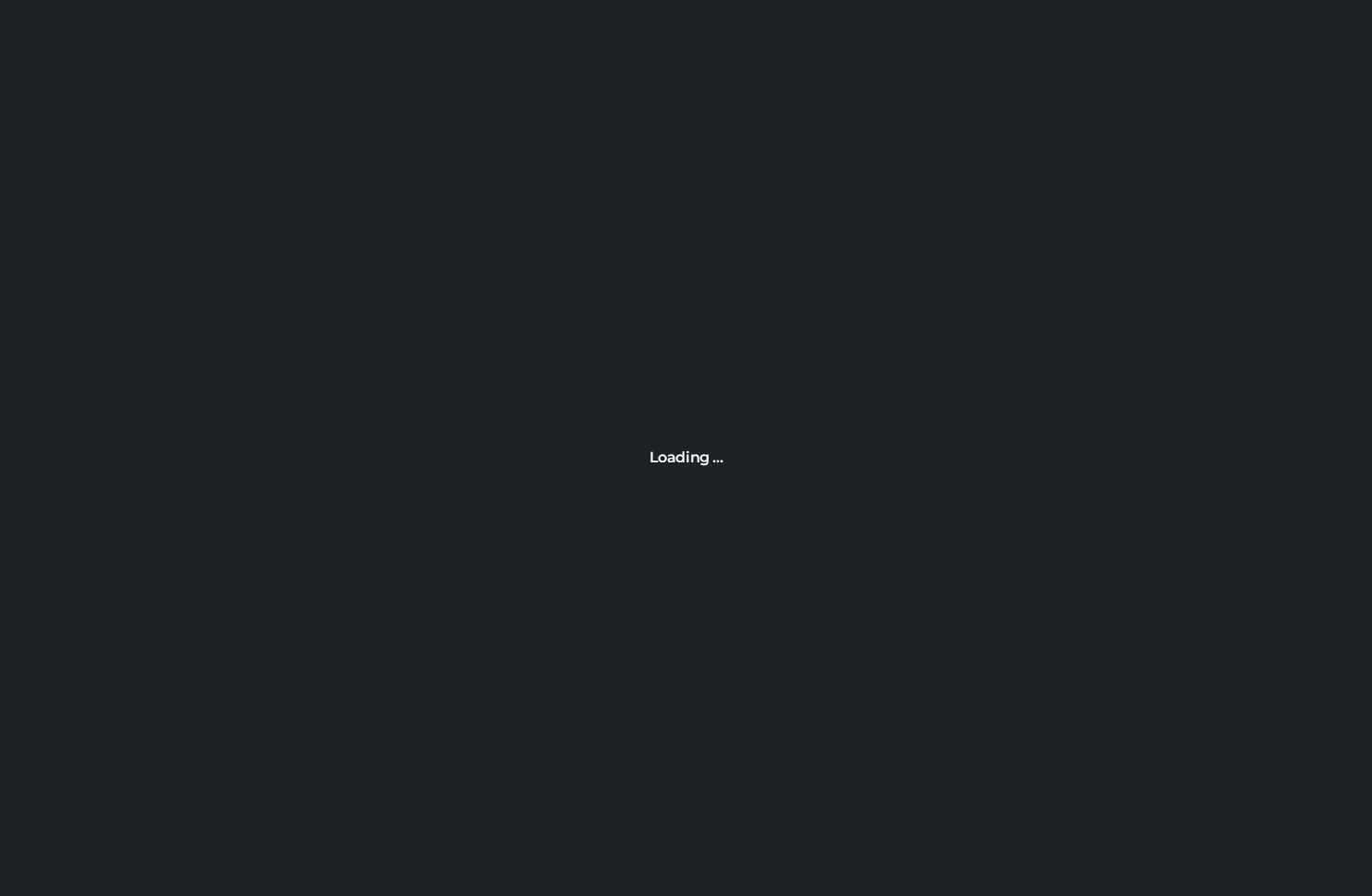 scroll, scrollTop: 0, scrollLeft: 0, axis: both 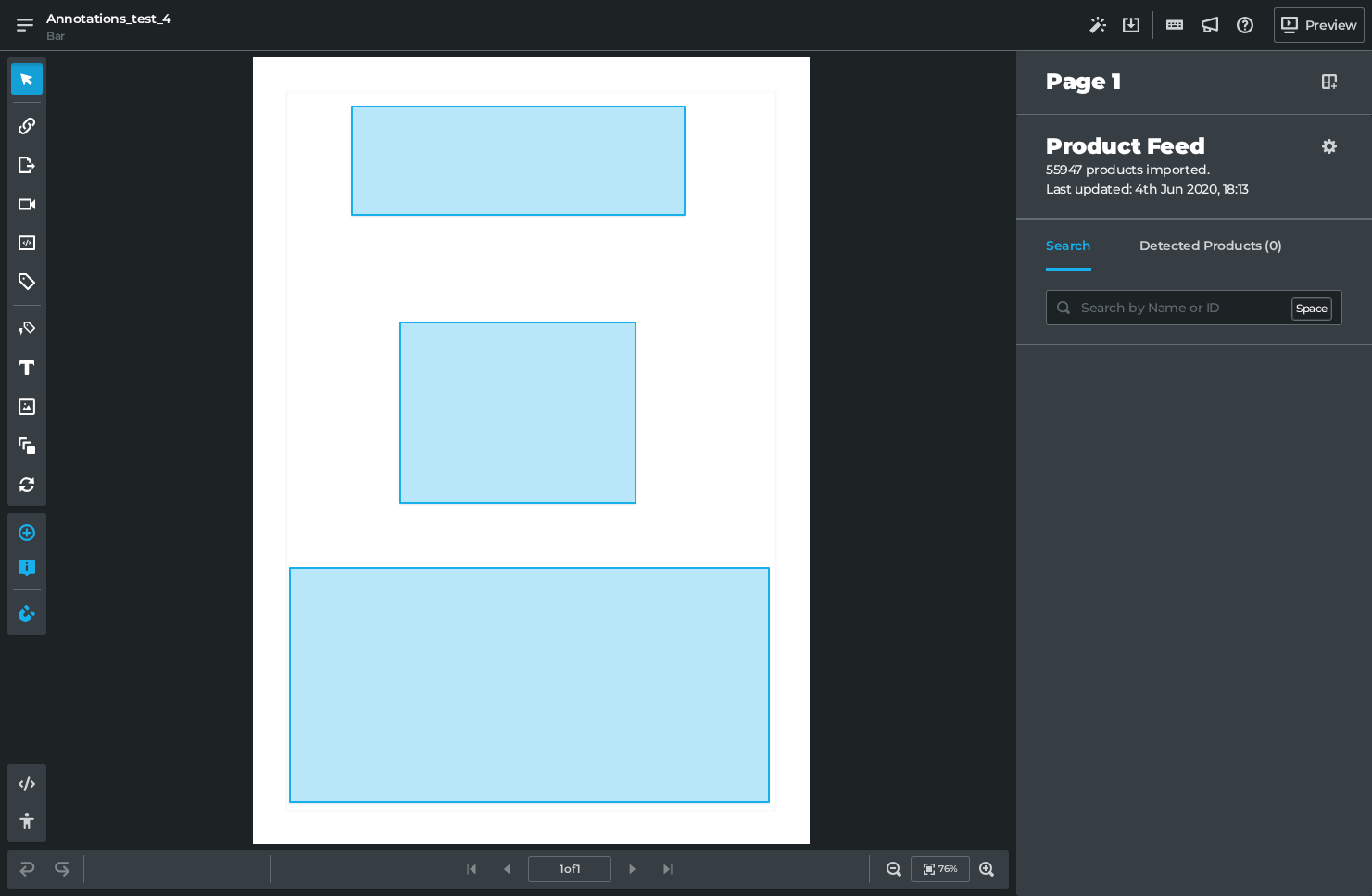 click on "0" at bounding box center [518, 412] 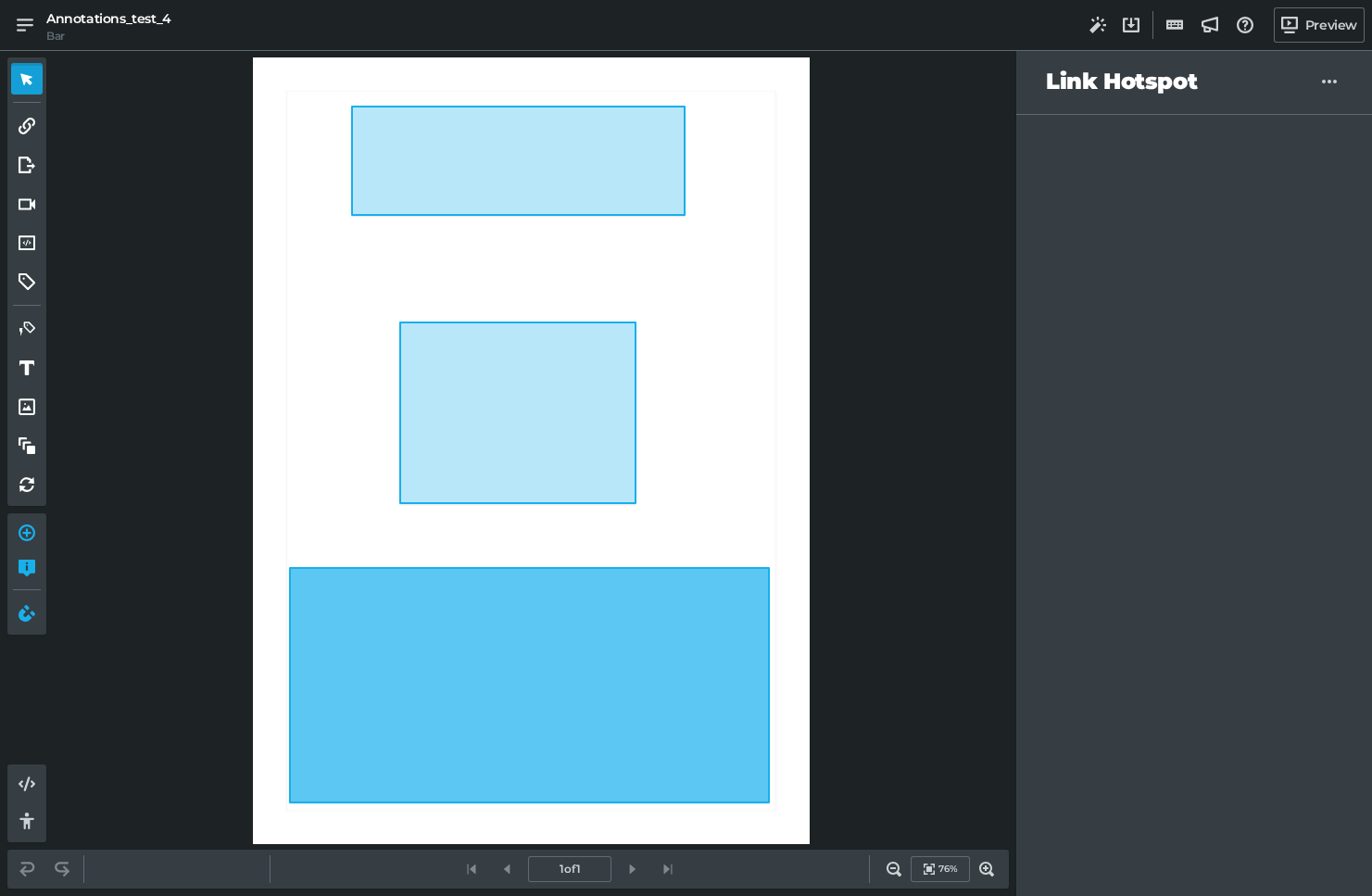 click on "0" at bounding box center [529, 686] 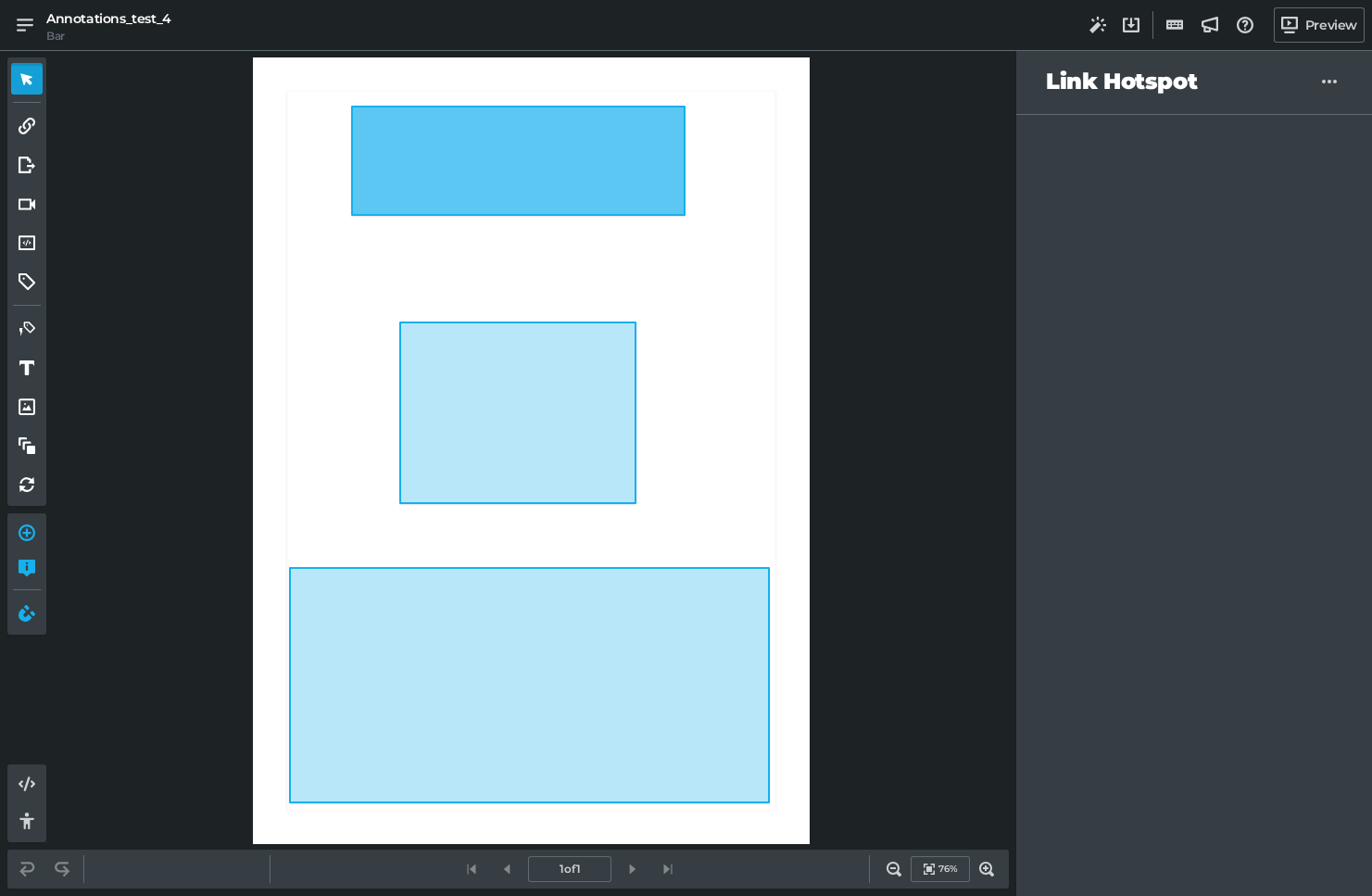 click on "0" at bounding box center [518, 160] 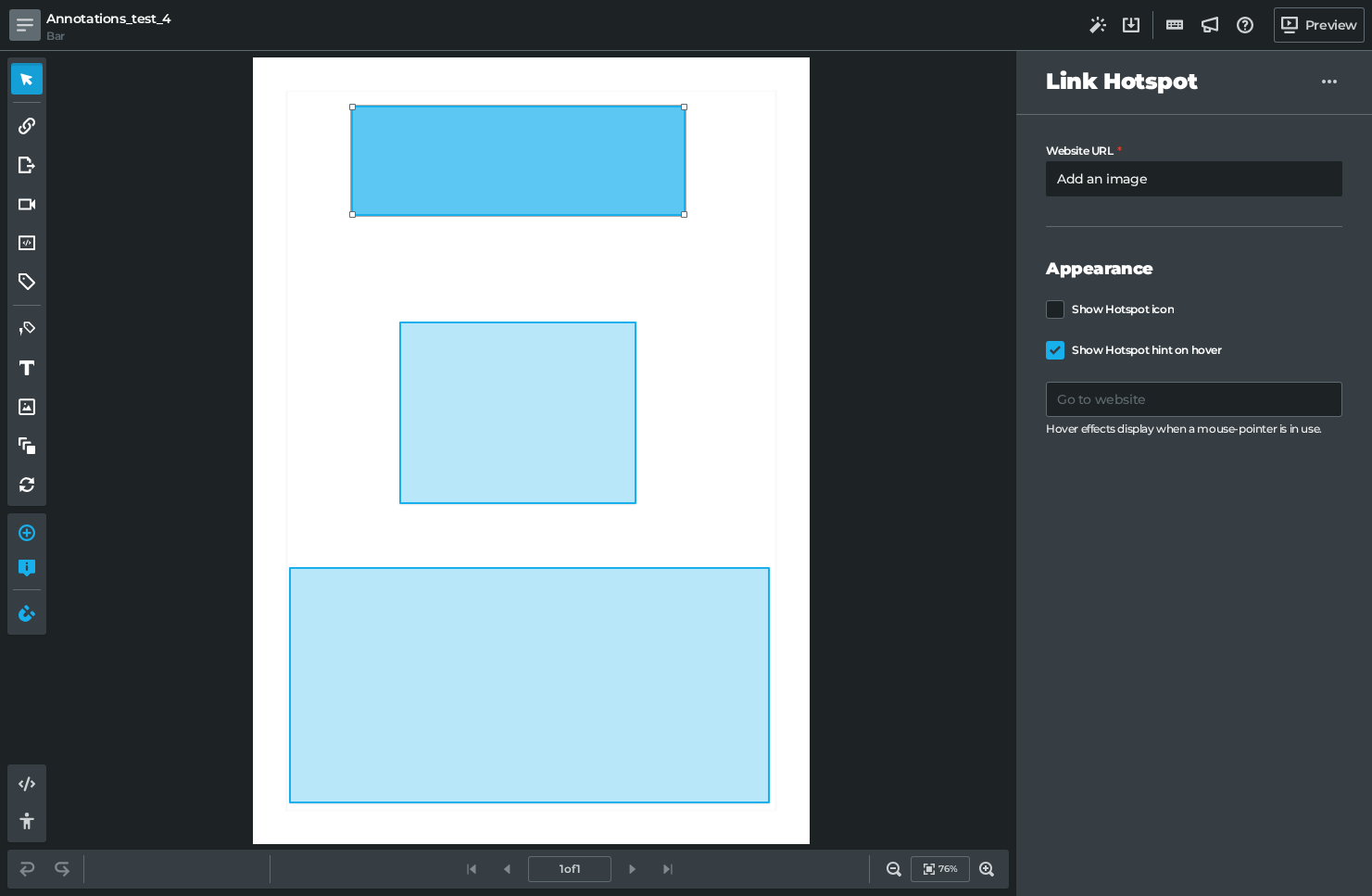 click at bounding box center (25, 25) 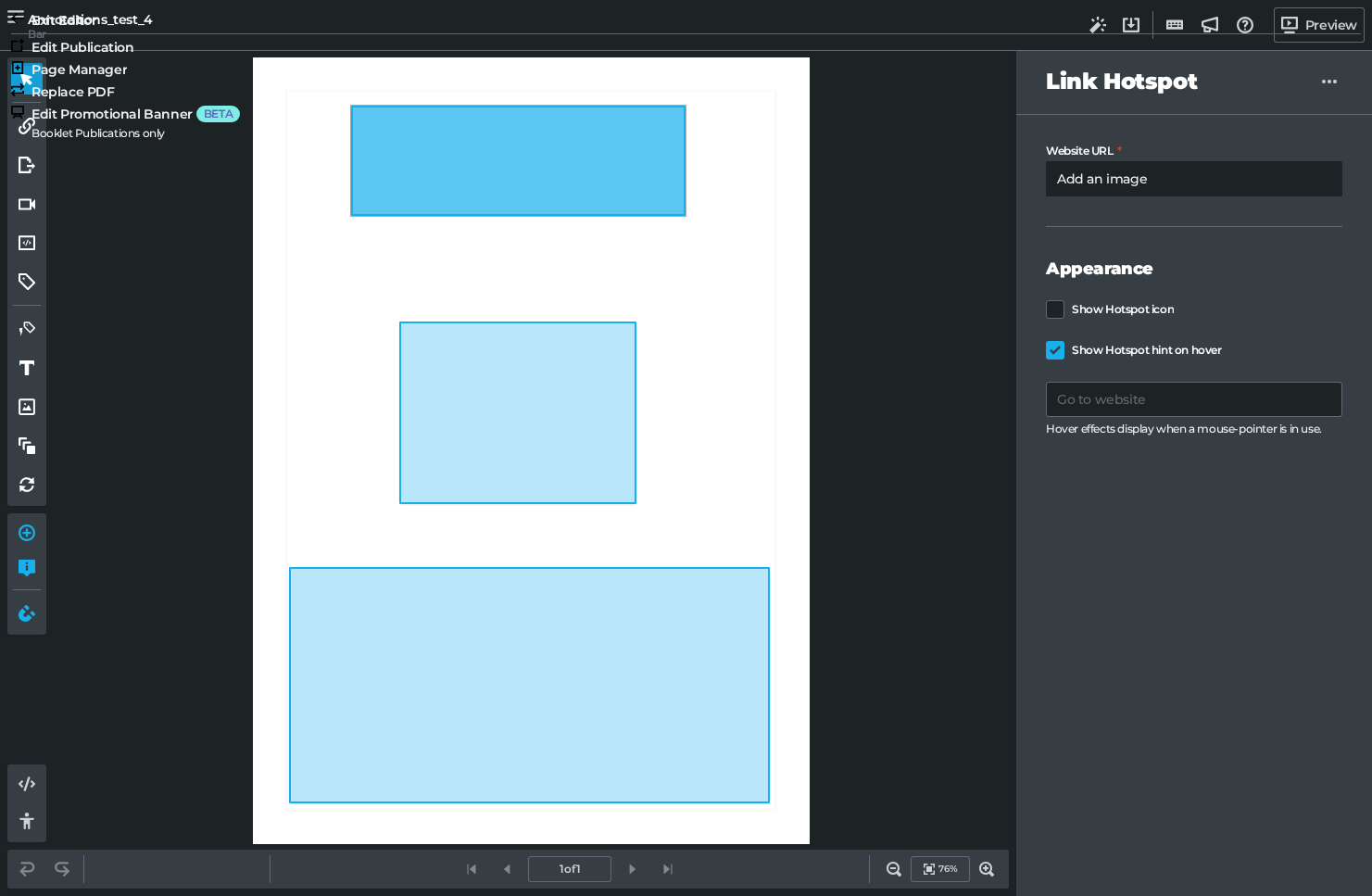 click on "Exit Editor" at bounding box center (54, 20) 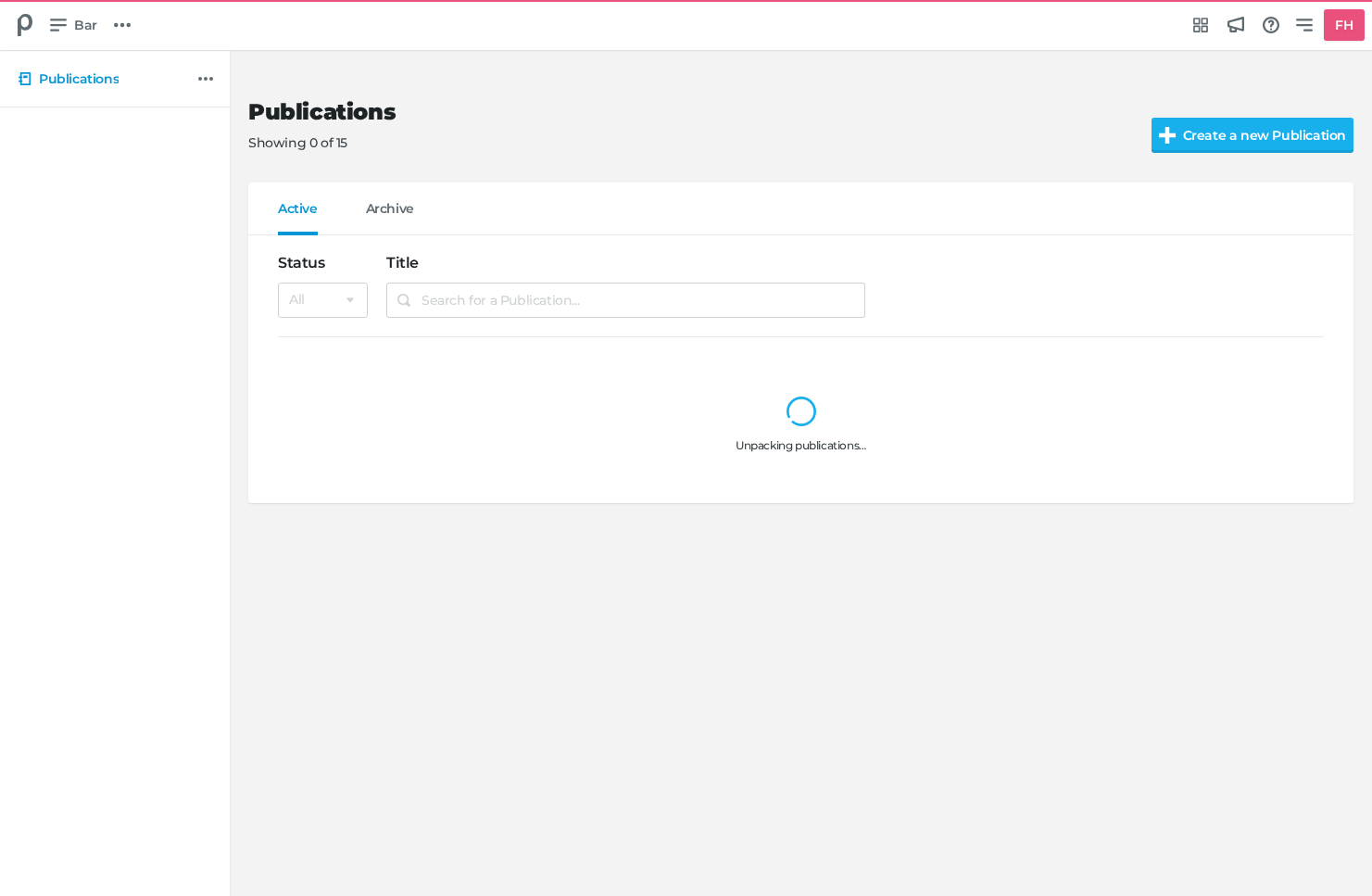 scroll, scrollTop: 0, scrollLeft: 0, axis: both 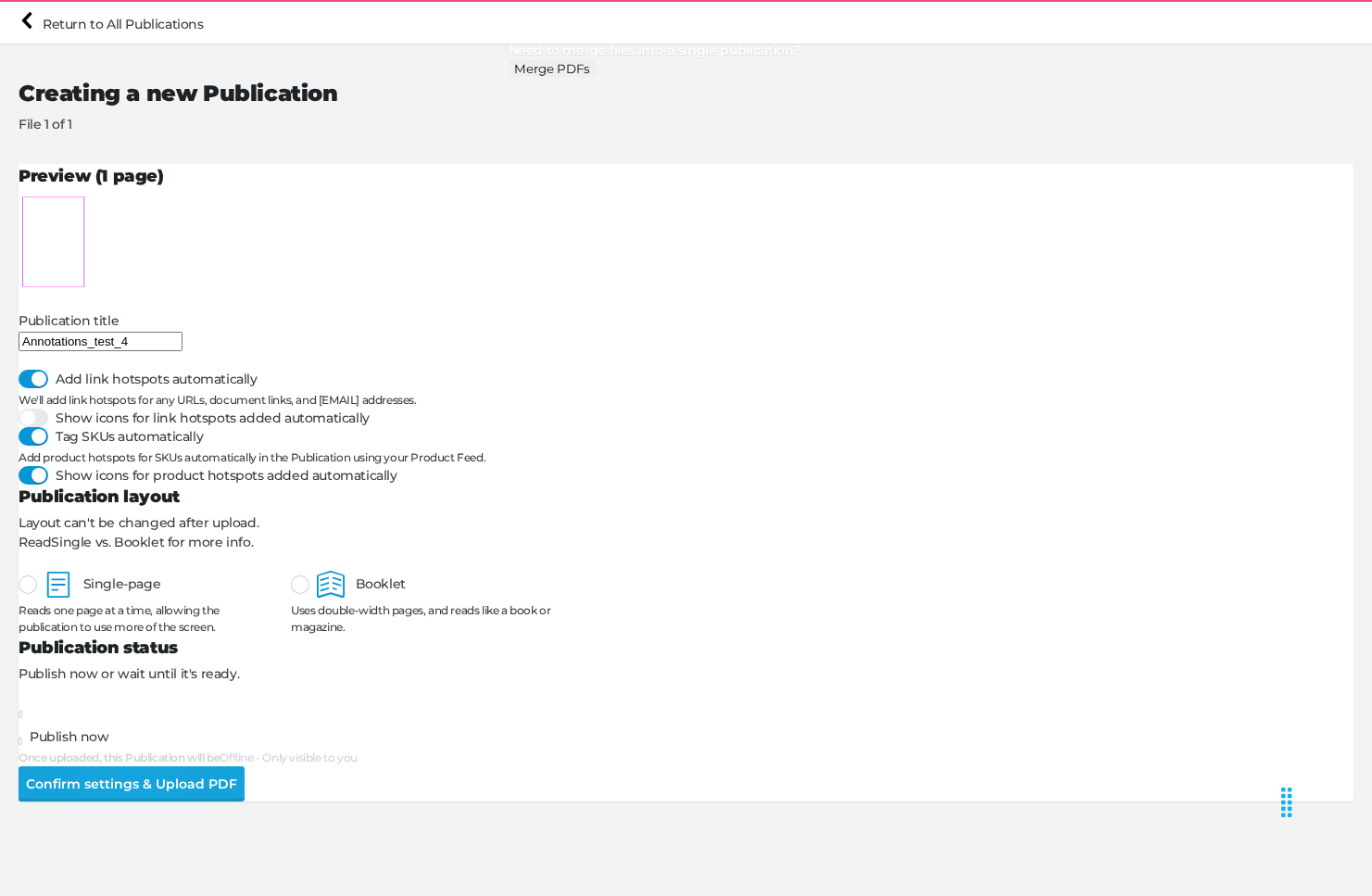 click on "Confirm settings & Upload PDF" at bounding box center [132, 784] 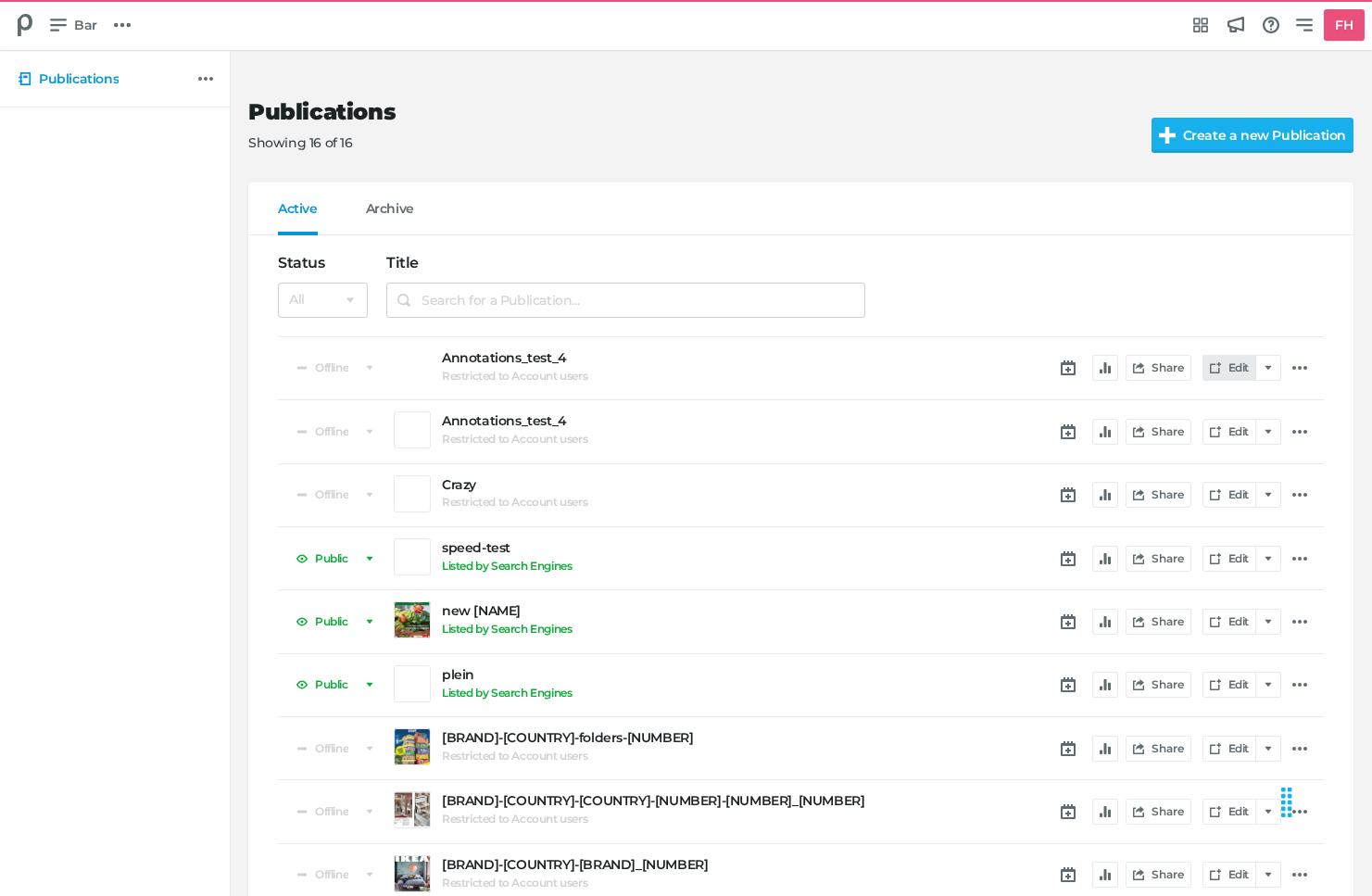 click on "Edit" at bounding box center [1229, 368] 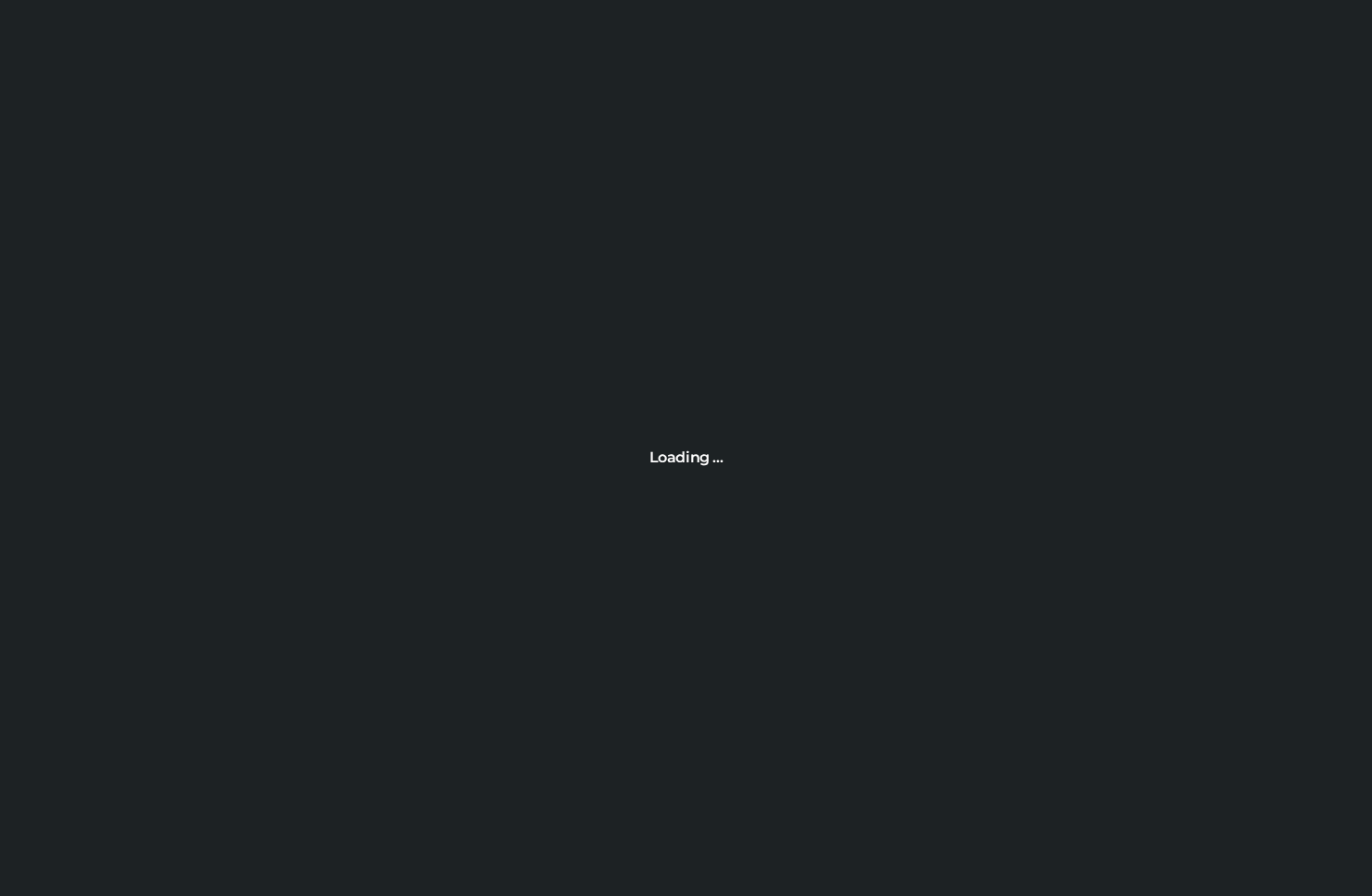 scroll, scrollTop: 0, scrollLeft: 0, axis: both 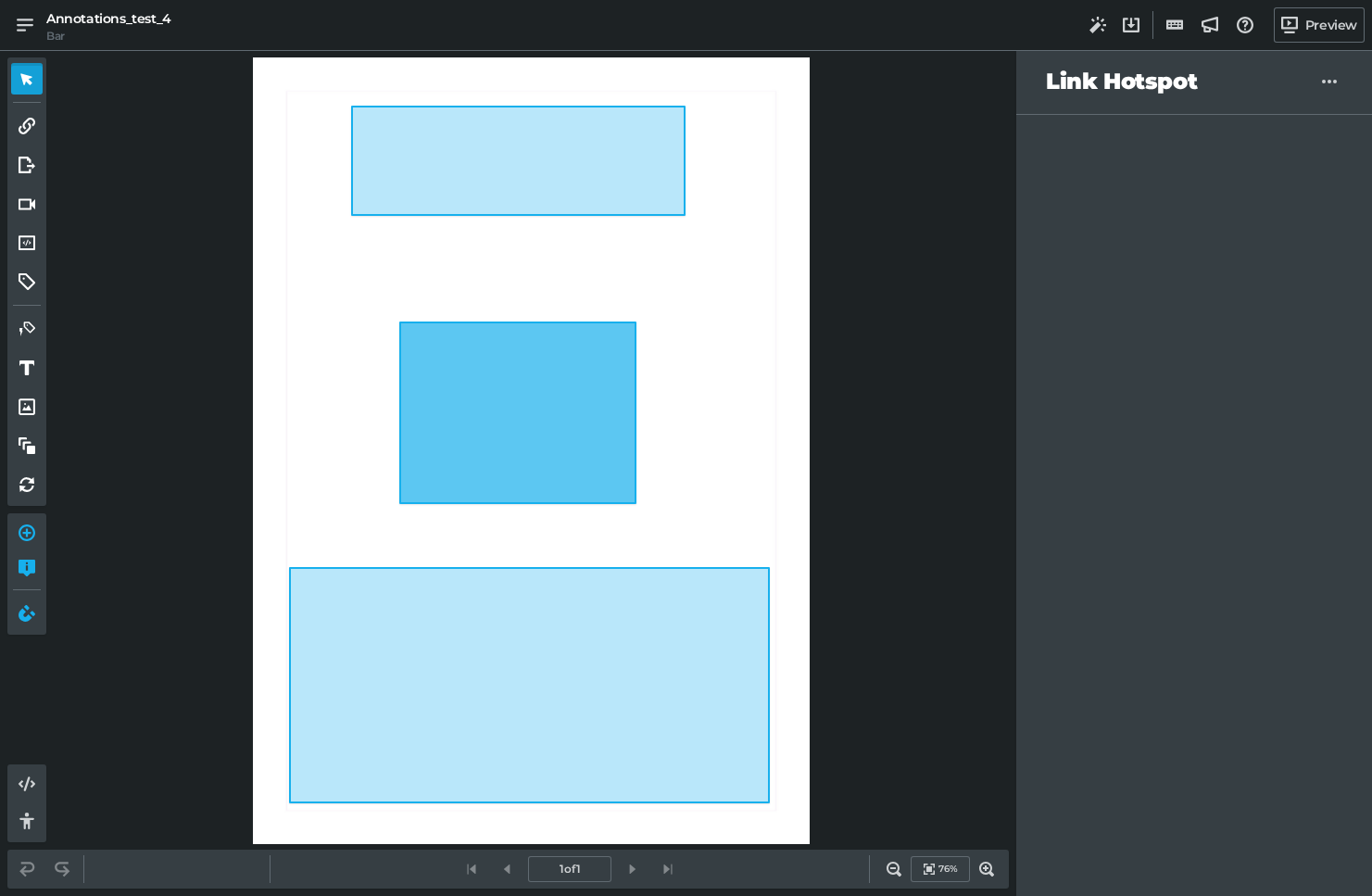 click on "0" at bounding box center (518, 412) 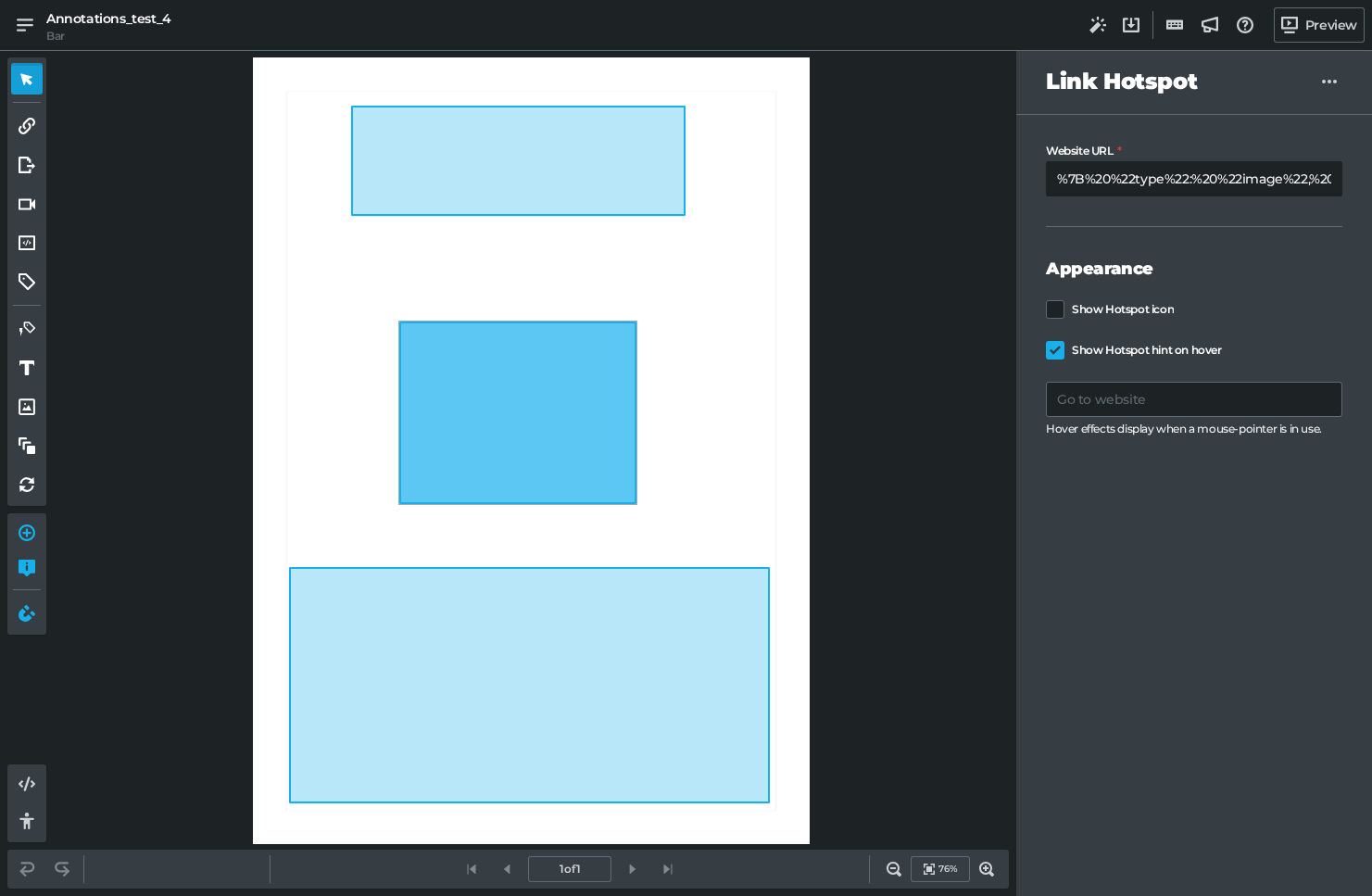 click on "0" at bounding box center (529, 686) 